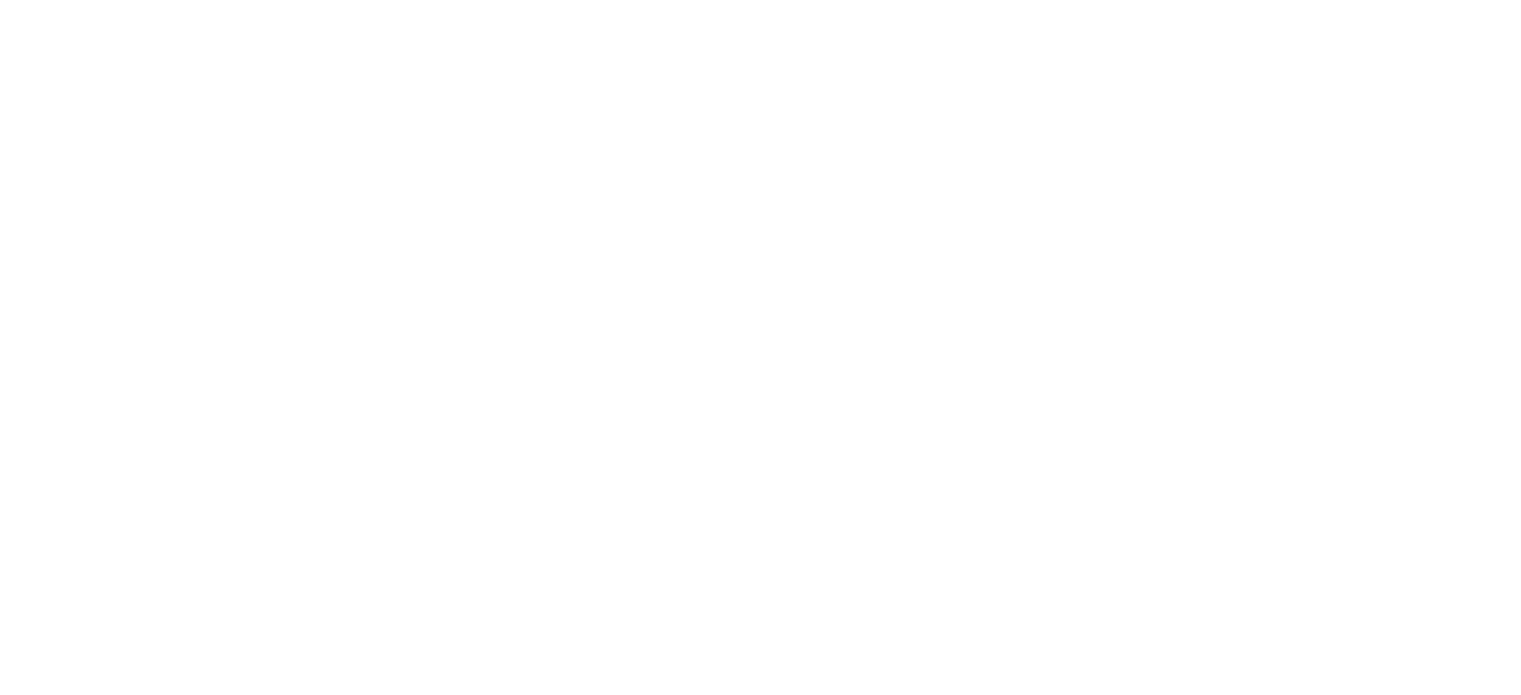 scroll, scrollTop: 0, scrollLeft: 0, axis: both 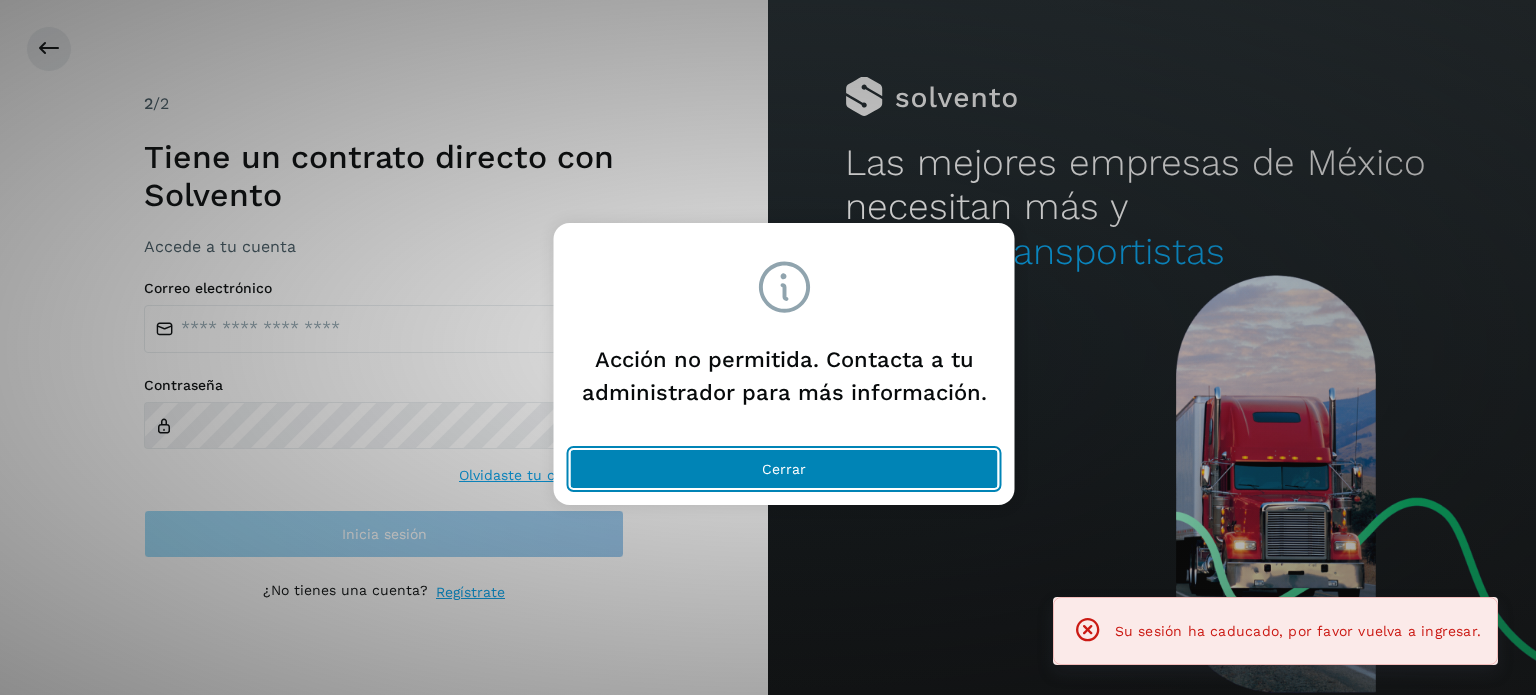click on "Cerrar" 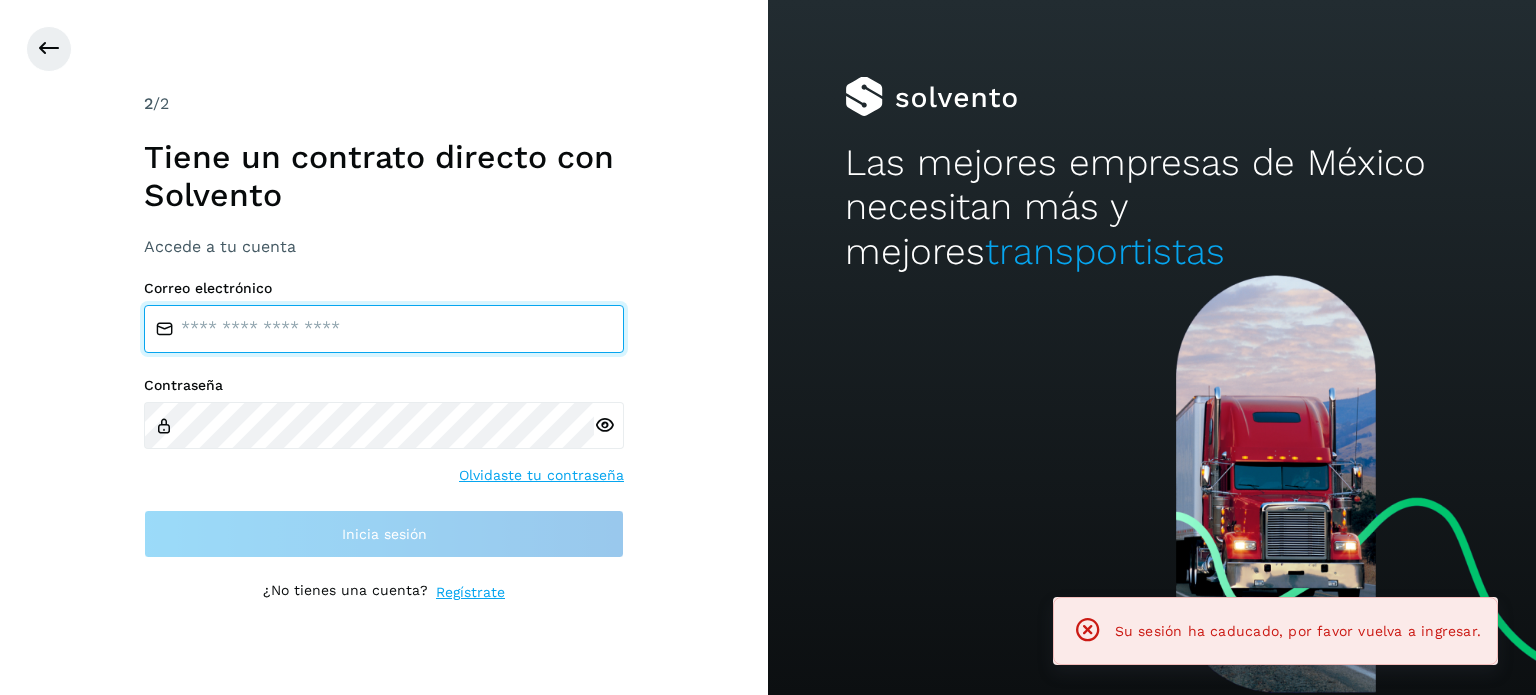 type on "**********" 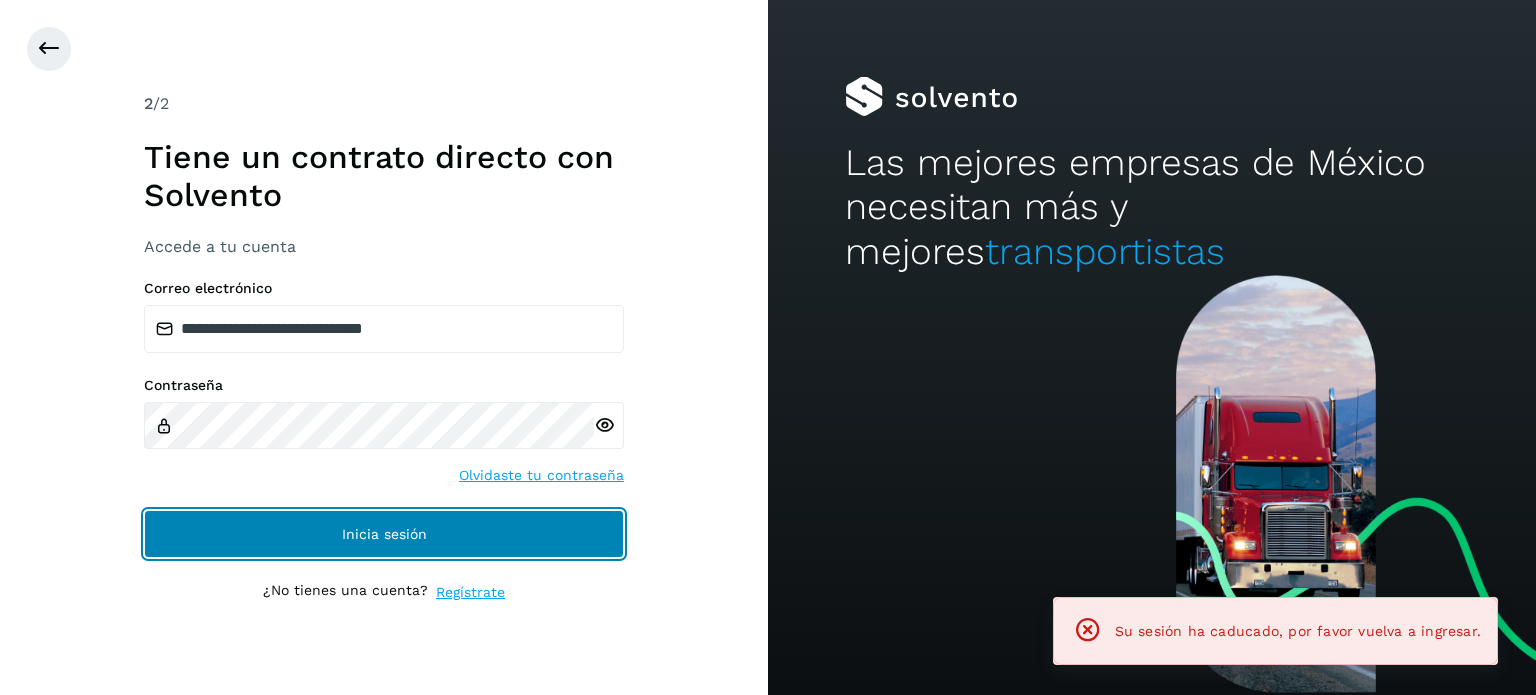 click on "Inicia sesión" at bounding box center (384, 534) 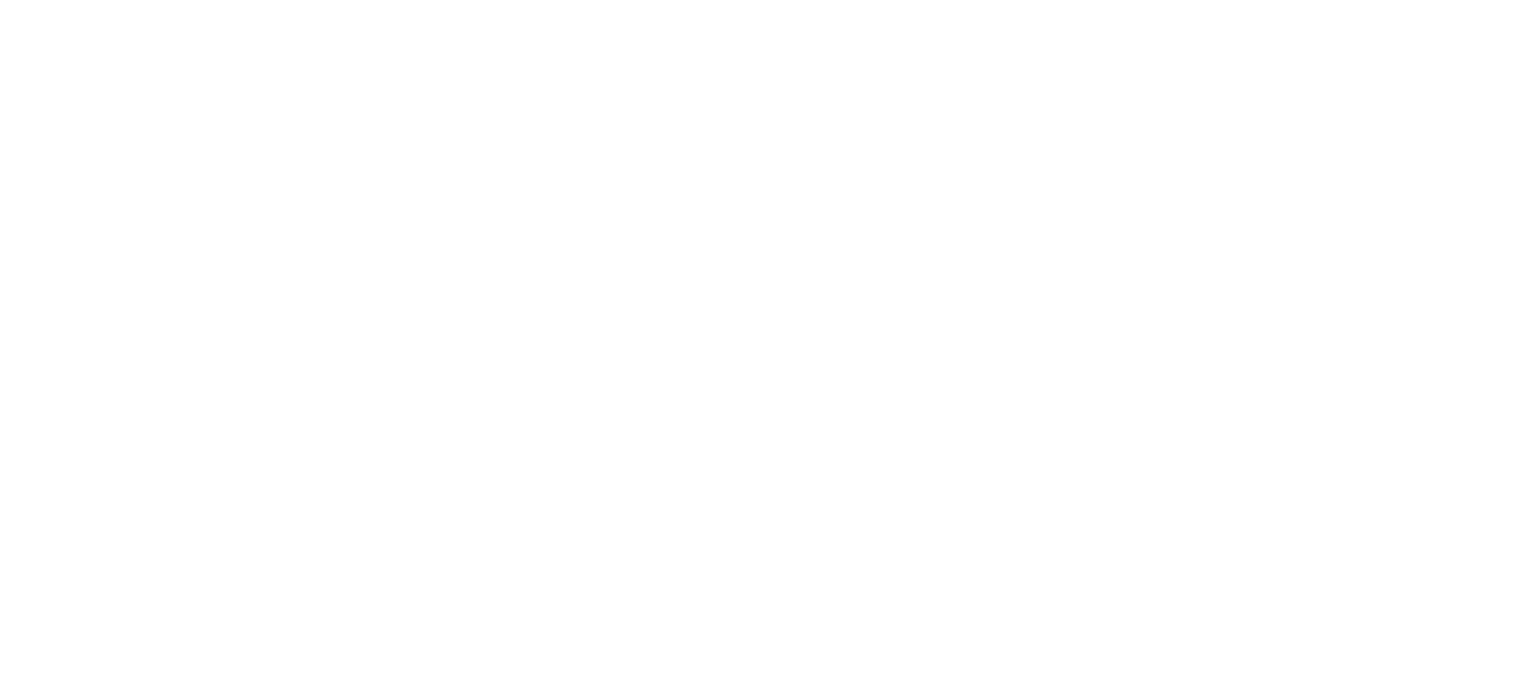 scroll, scrollTop: 0, scrollLeft: 0, axis: both 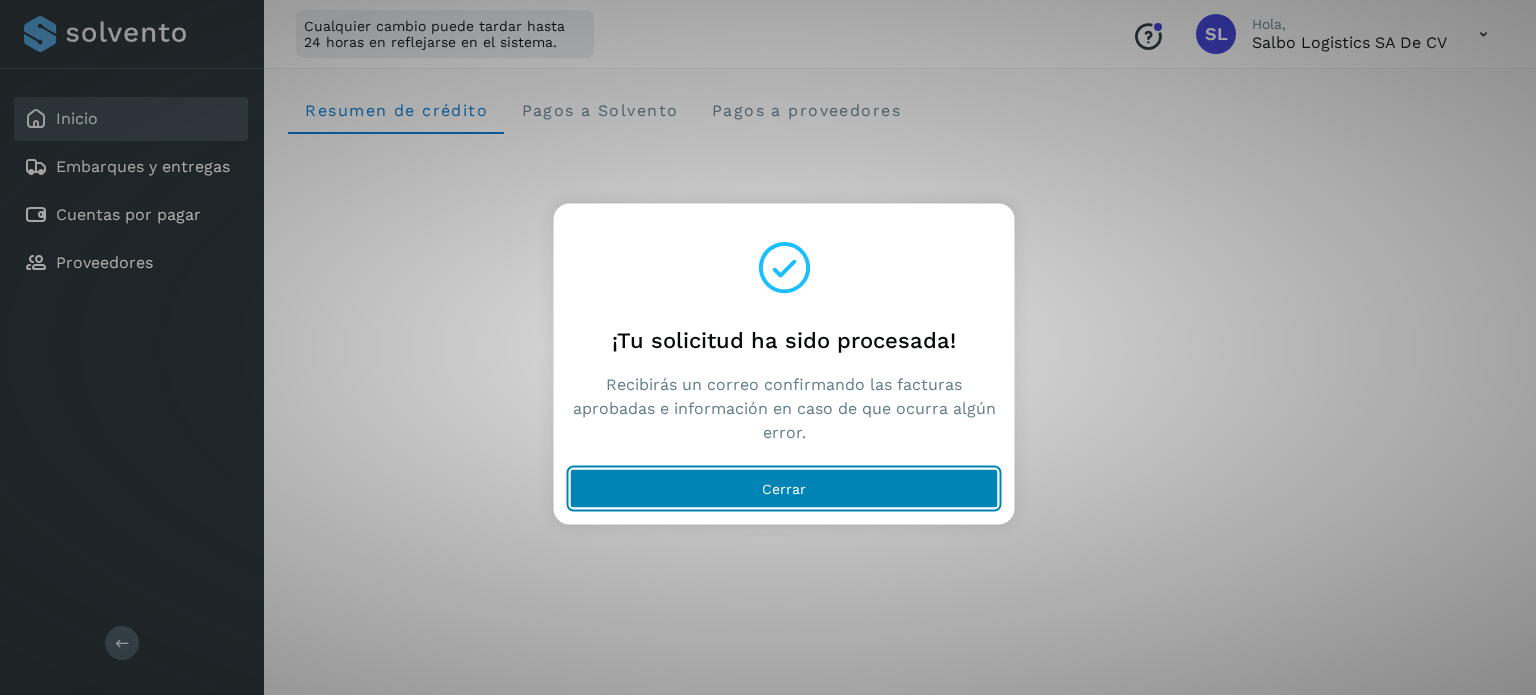 click on "Cerrar" 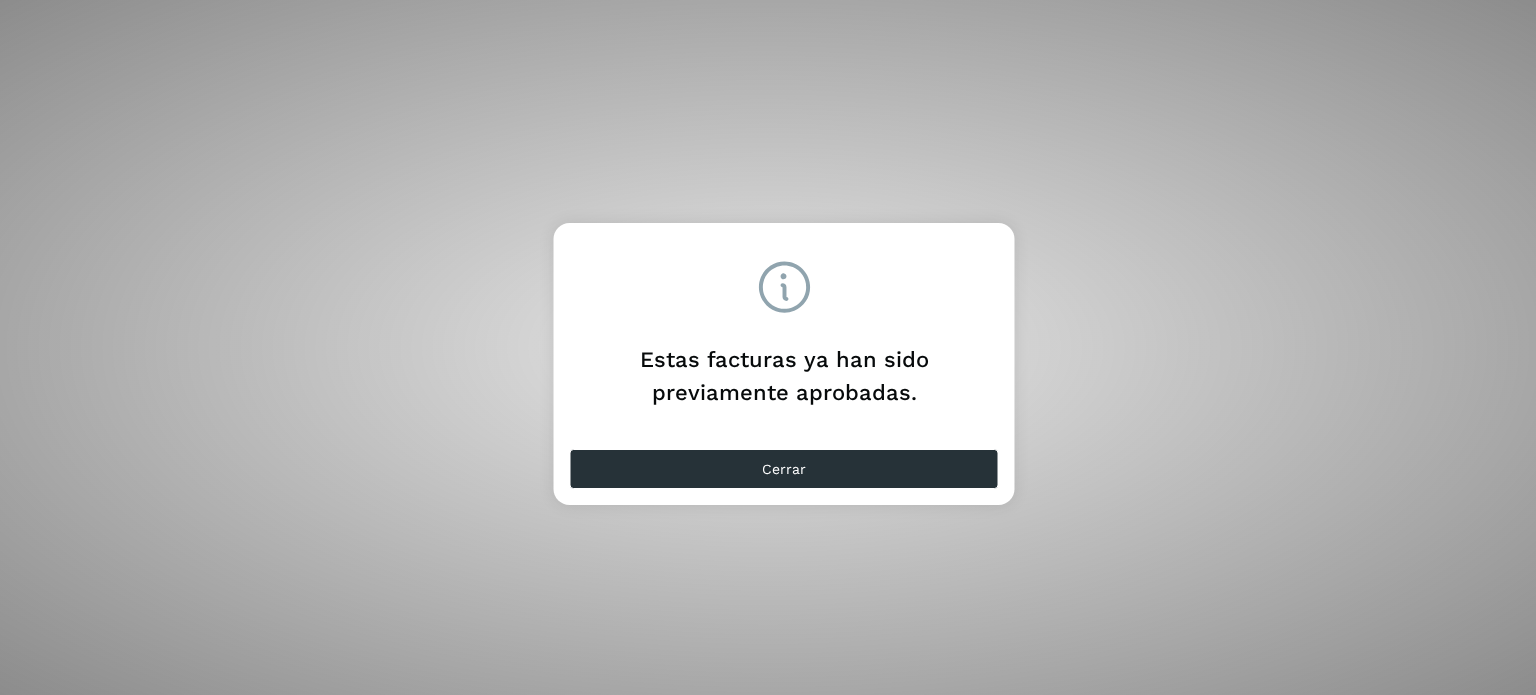 scroll, scrollTop: 0, scrollLeft: 0, axis: both 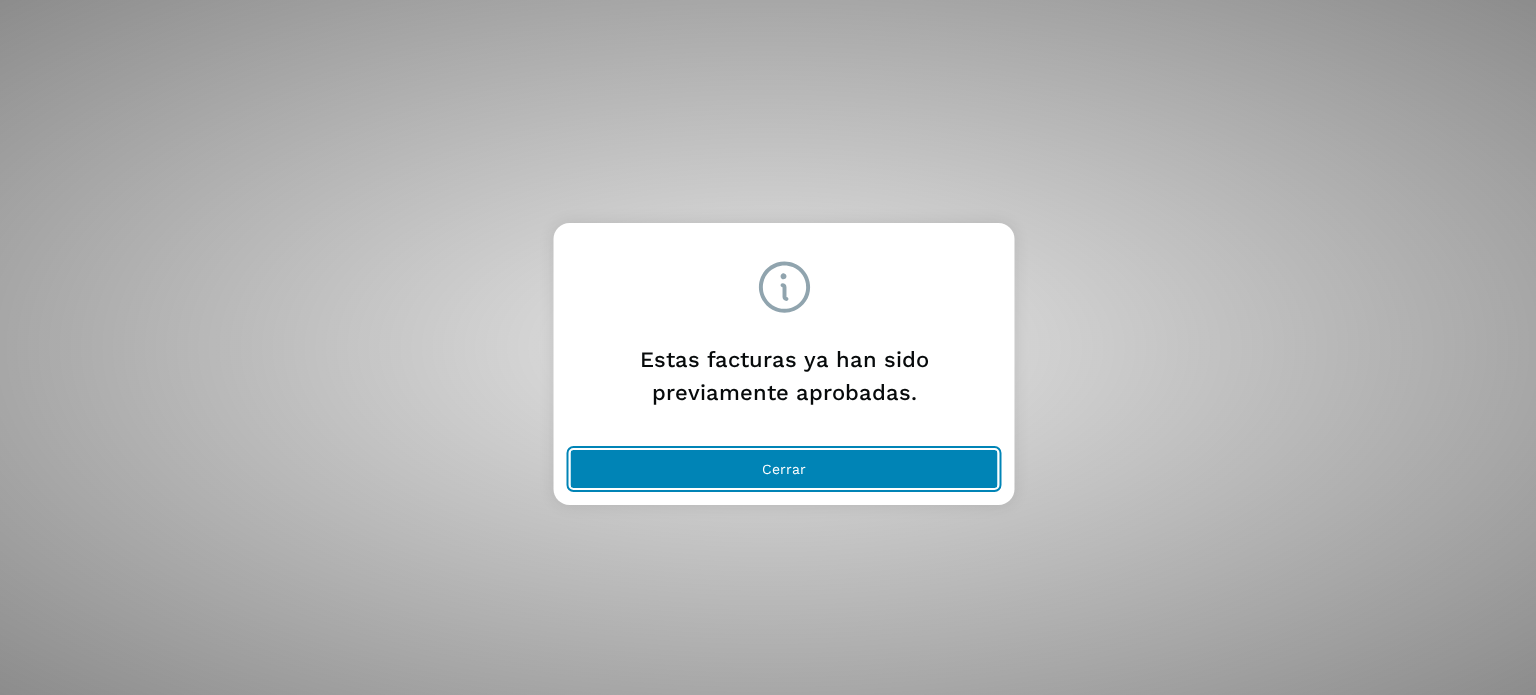 click on "Cerrar" 